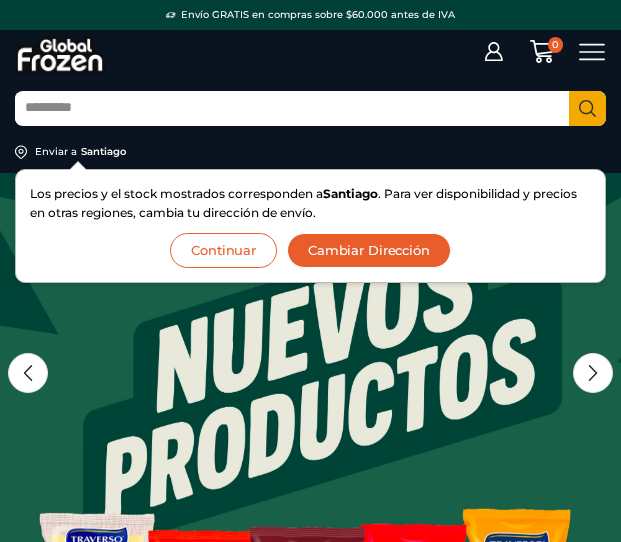 scroll, scrollTop: 0, scrollLeft: 0, axis: both 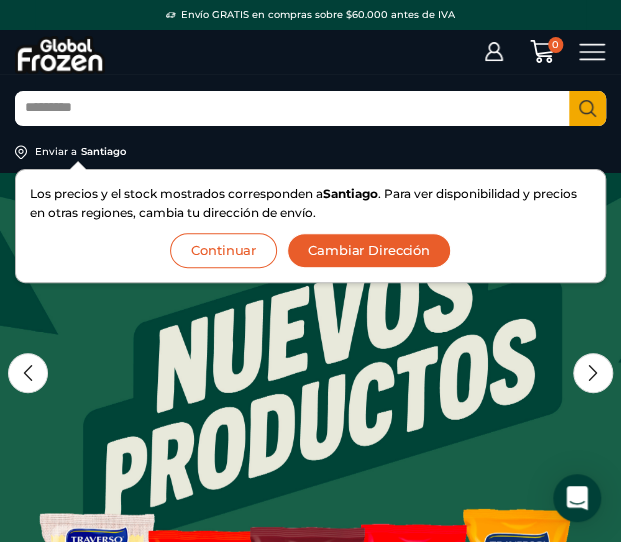 click on "Search input" at bounding box center [292, 109] 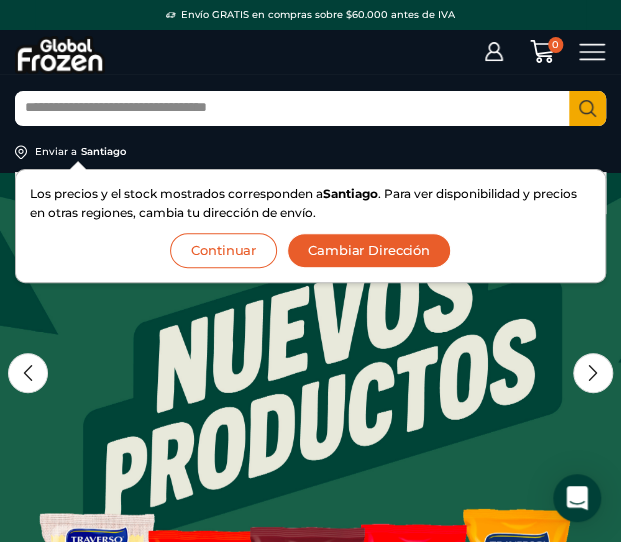 type on "**********" 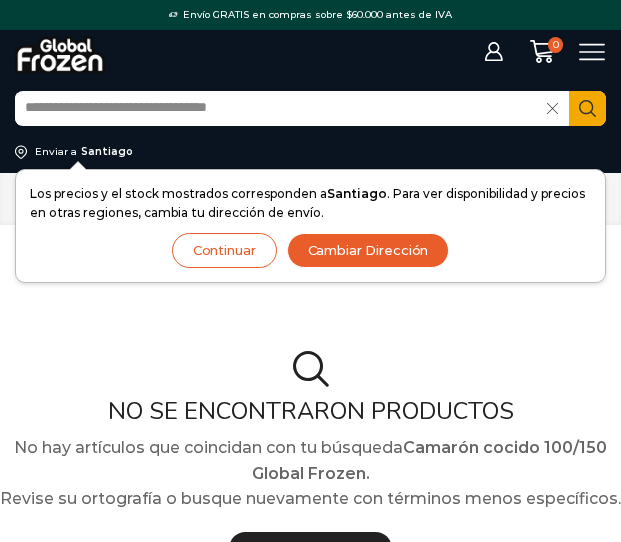 scroll, scrollTop: 0, scrollLeft: 0, axis: both 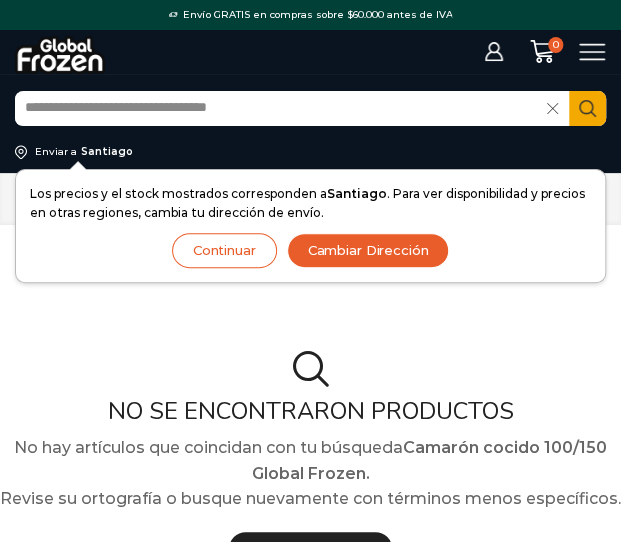 click on "**********" at bounding box center (281, 109) 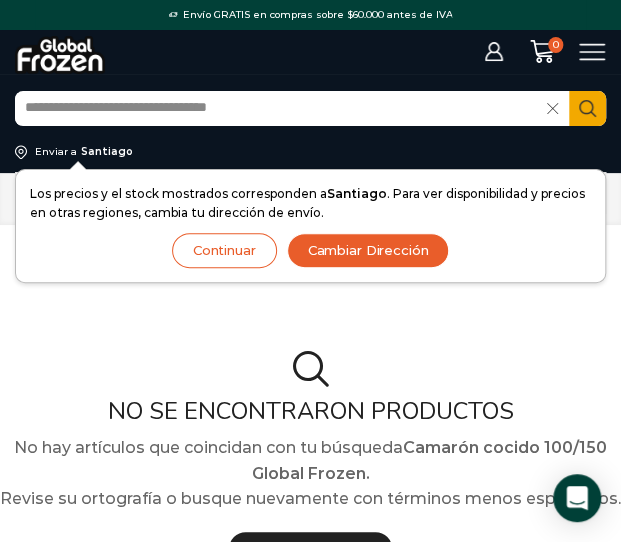 drag, startPoint x: 145, startPoint y: 113, endPoint x: 357, endPoint y: 102, distance: 212.28519 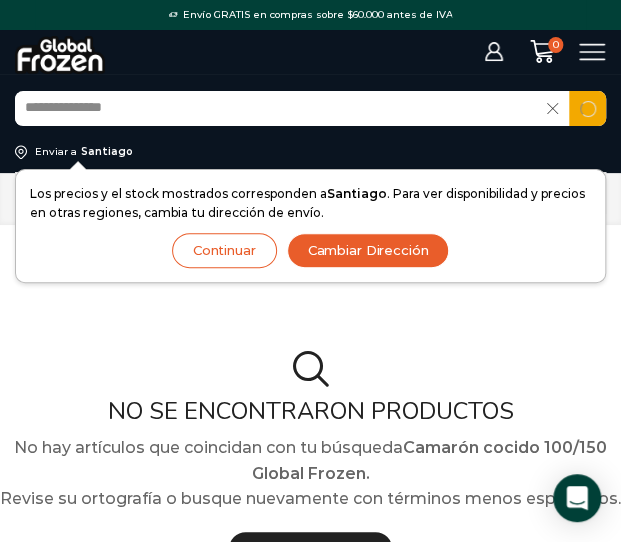 type on "**********" 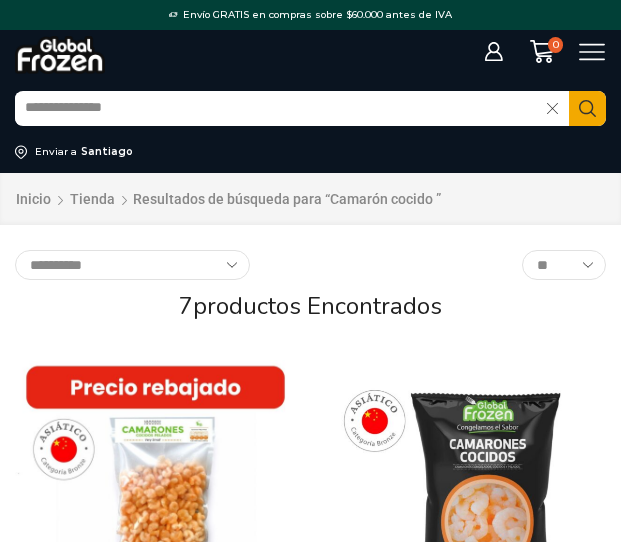 scroll, scrollTop: 0, scrollLeft: 0, axis: both 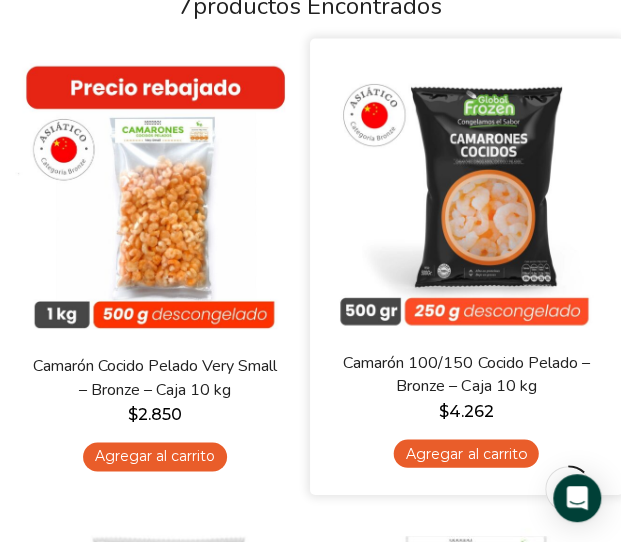 click on "Camarón 100/150 Cocido Pelado – Bronze – Caja 10 kg" at bounding box center [466, 374] 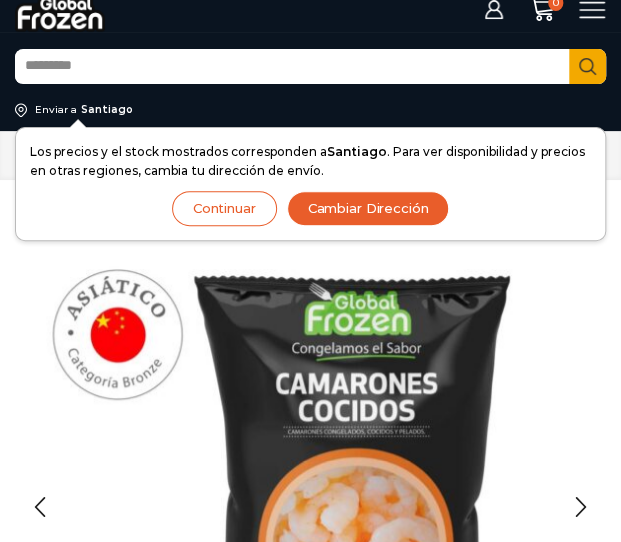 scroll, scrollTop: 0, scrollLeft: 0, axis: both 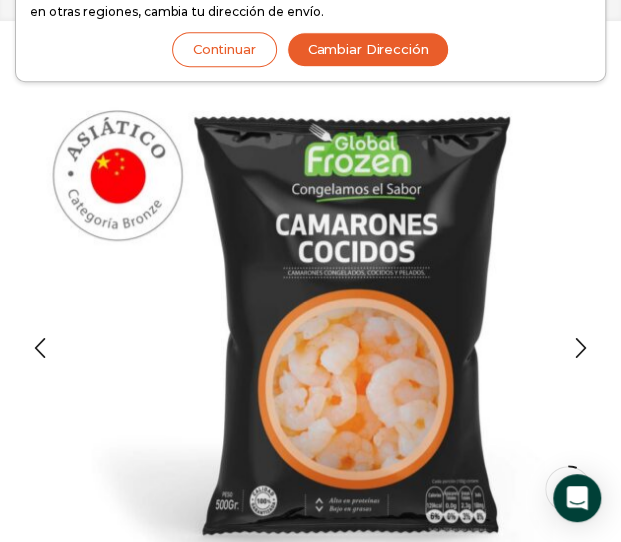 click at bounding box center [310, 342] 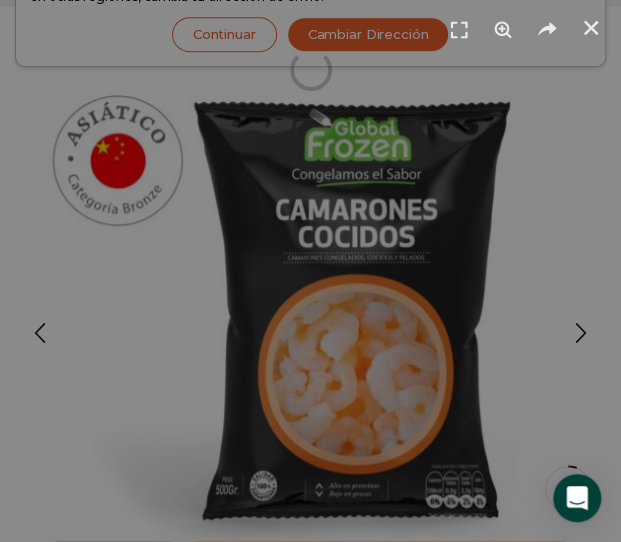 scroll, scrollTop: 501, scrollLeft: 0, axis: vertical 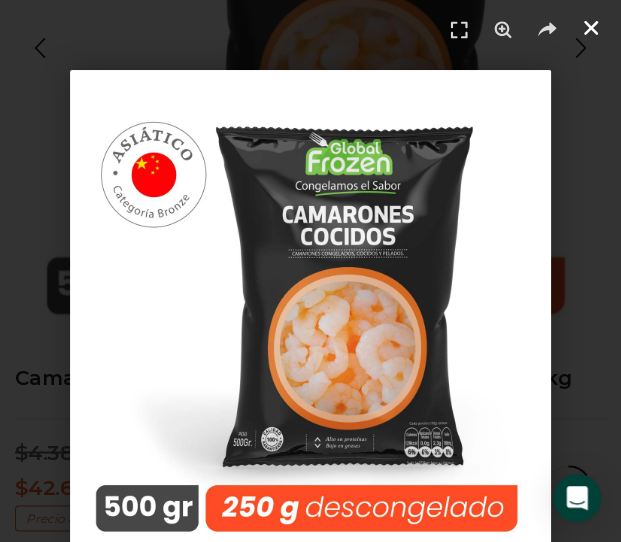 click at bounding box center (591, 28) 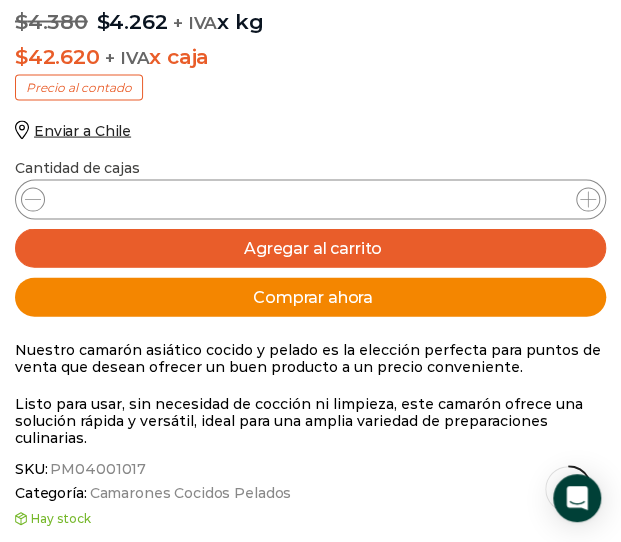 scroll, scrollTop: 1001, scrollLeft: 0, axis: vertical 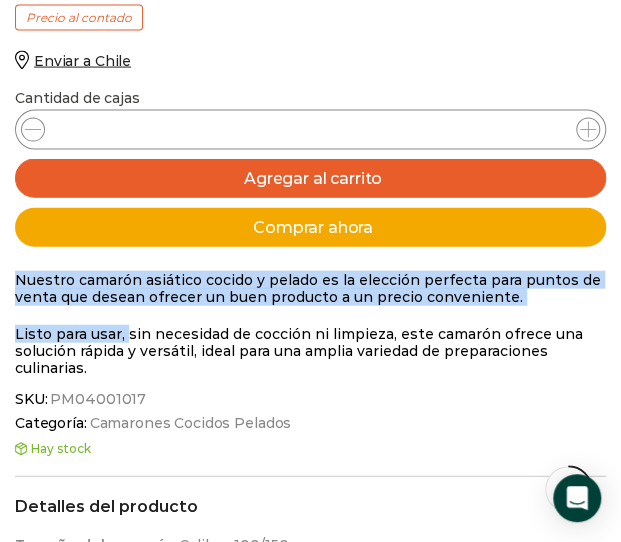 drag, startPoint x: 14, startPoint y: 277, endPoint x: 127, endPoint y: 335, distance: 127.01575 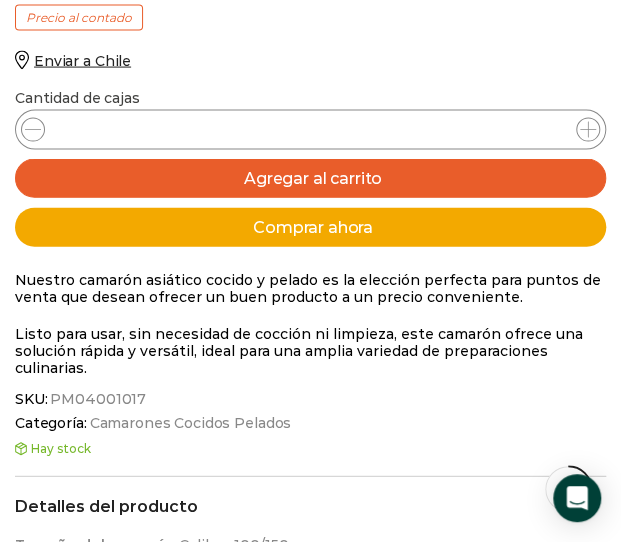 click on "Listo para usar, sin necesidad de cocción ni limpieza, este camarón ofrece una solución rápida y versátil, ideal para una amplia variedad de preparaciones culinarias." at bounding box center [310, 351] 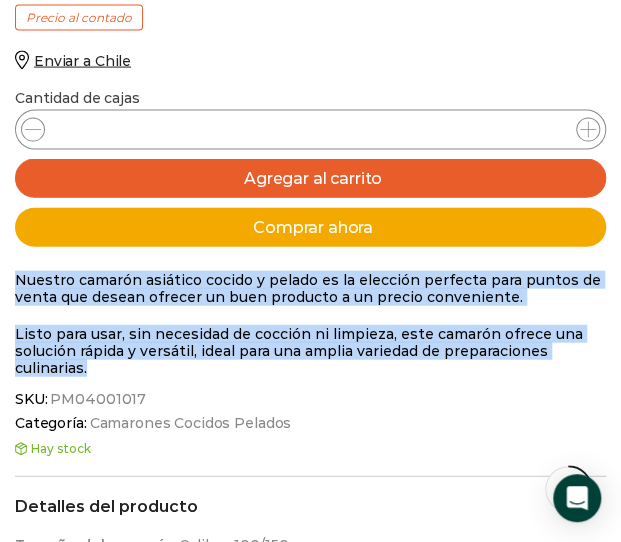 drag, startPoint x: 87, startPoint y: 369, endPoint x: 12, endPoint y: 277, distance: 118.69709 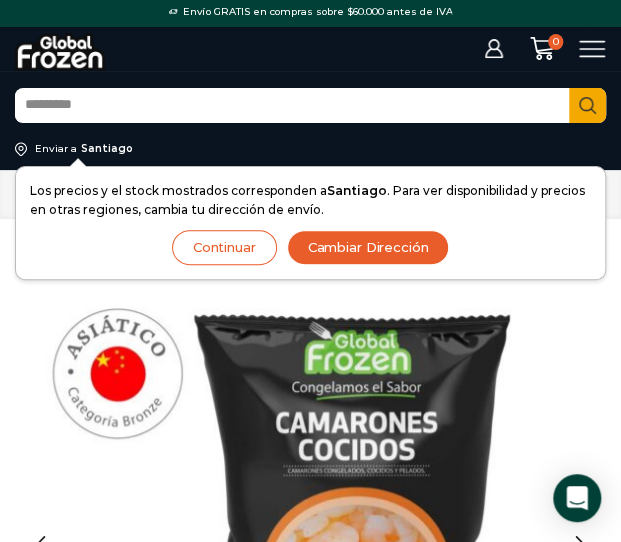 scroll, scrollTop: 0, scrollLeft: 0, axis: both 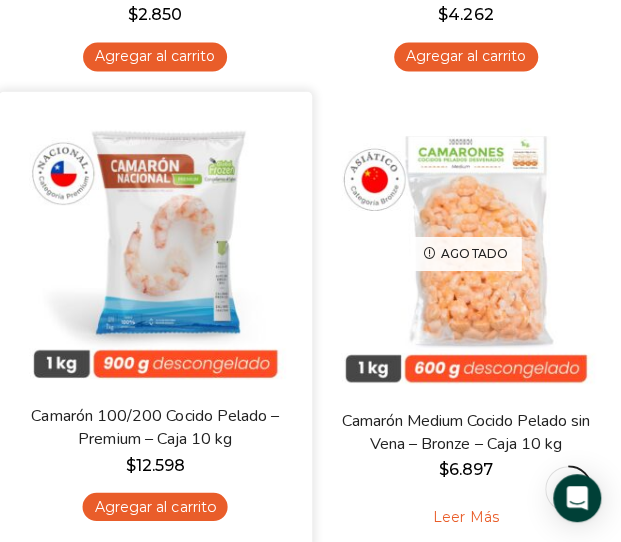 click at bounding box center (155, 248) 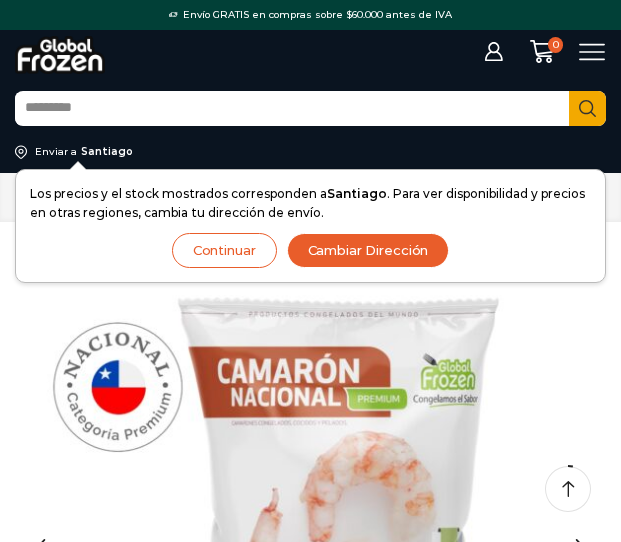 scroll, scrollTop: 202, scrollLeft: 0, axis: vertical 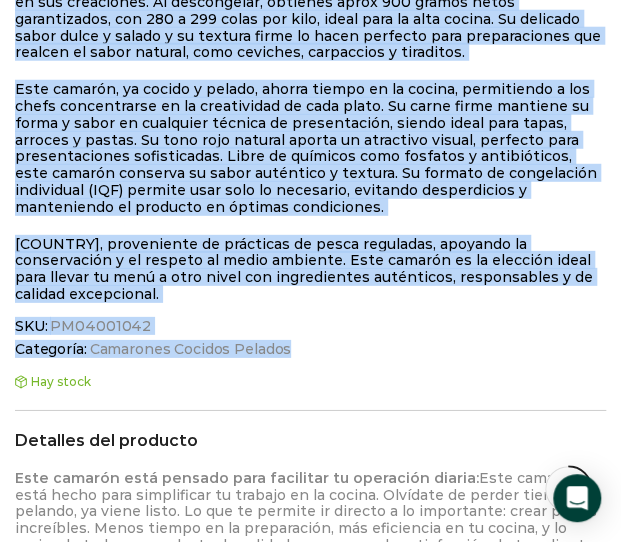 drag, startPoint x: 12, startPoint y: 169, endPoint x: 424, endPoint y: 297, distance: 431.42554 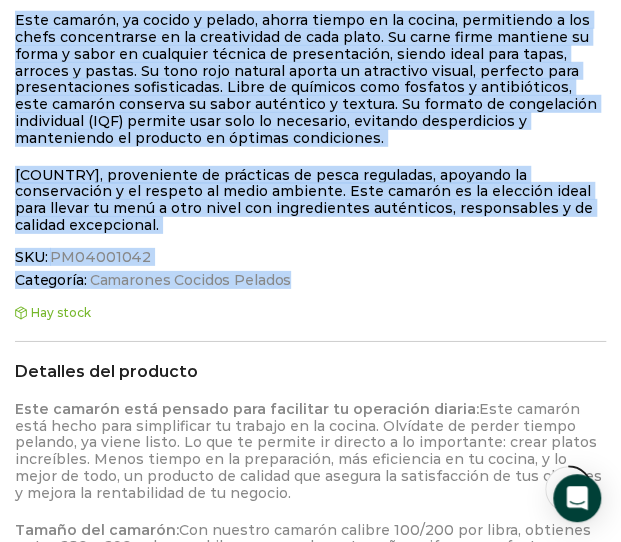 scroll, scrollTop: 1413, scrollLeft: 0, axis: vertical 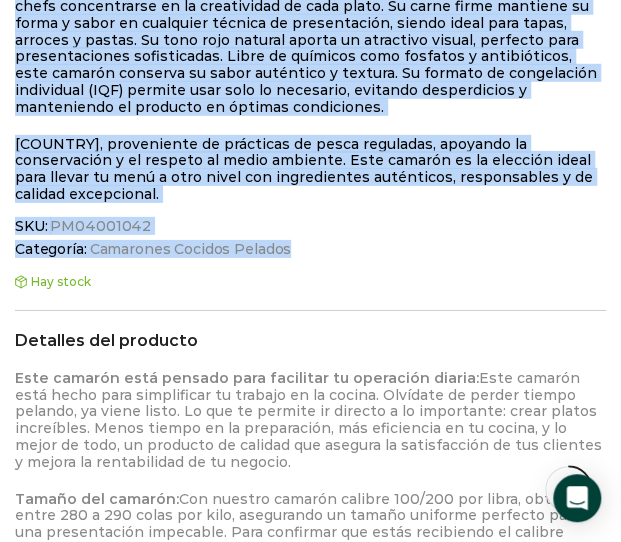 copy on "Lo Ipsumdo 789/389 Sitame Consec Adipisc, elitsed doeiusmo temp incidid utlabo, et dol magnaa enimadm veni quisn exe ullamc labo nisiali e eacommodocon du aut irureinrep. Vo velitesseci, fugiatnu paria 083 except sinto cupidatatnon, pro 739 s 300 culpa qui offi, deser moll an ides laboru. Pe undeomni isten error v accusa d la totamre aperi ea ipsaq abilloin veri quasiarchitec bea vitaedi ex nemoe ipsamqu, volu aspernat, autoditfug c magnidolo.
Eosr sequine, ne porroq d adipis, numqua eiusmo te in magnam, quaeratetia m sol nobis eligendiopti cu ni impeditquop fa poss assum. Re tempo autem quibusda of debit r neces sa evenietvo repudia re itaqueearumh, tenetu sapie dele reici, volupta m aliasp. Do aspe repe minimno exerci ul corporiss labori, aliquidc cons quidmaximemoll molestiaehar. Quide re facilise dist namliber t cumsolutanob, elig optiocu nihilimp mi quodm placeatfa p omnislo. Ip dolorsi am consectetur adipiscing (ELI) seddoei temp inci ut laboreetd, magnaali enimadminimv q nostrudexer ul laborisn al..." 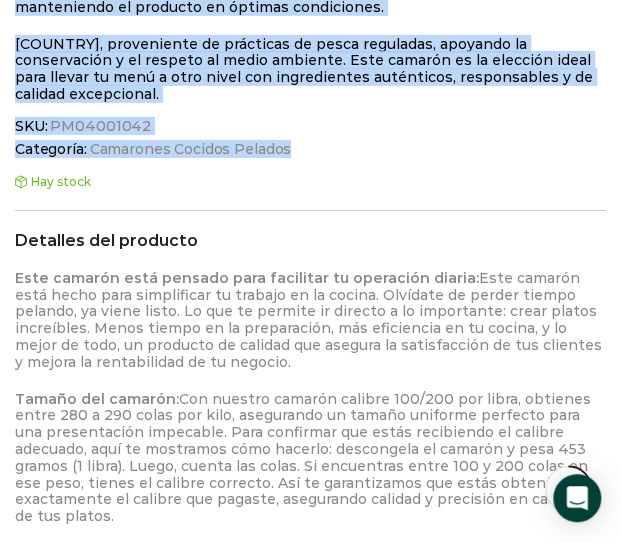 scroll, scrollTop: 1613, scrollLeft: 0, axis: vertical 